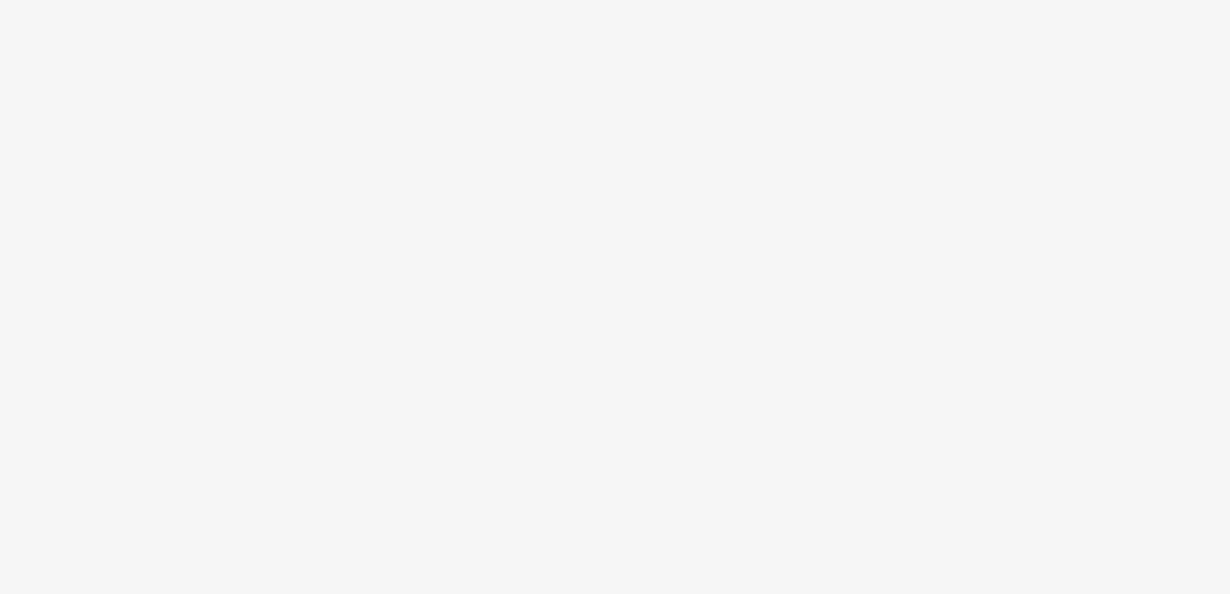 scroll, scrollTop: 0, scrollLeft: 0, axis: both 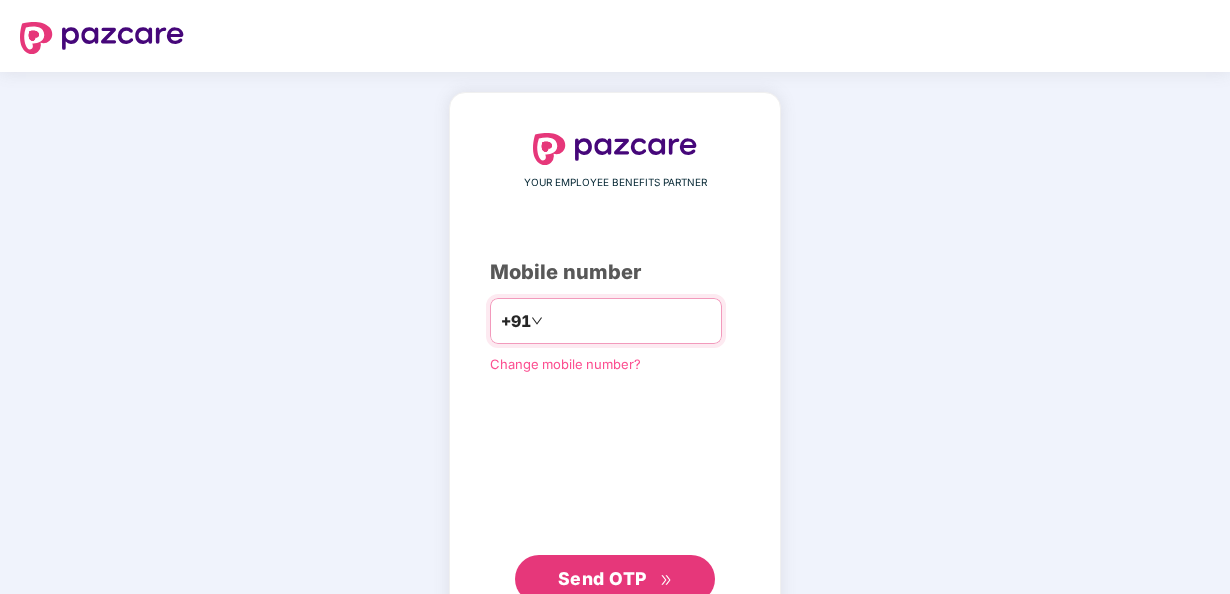 click at bounding box center [629, 321] 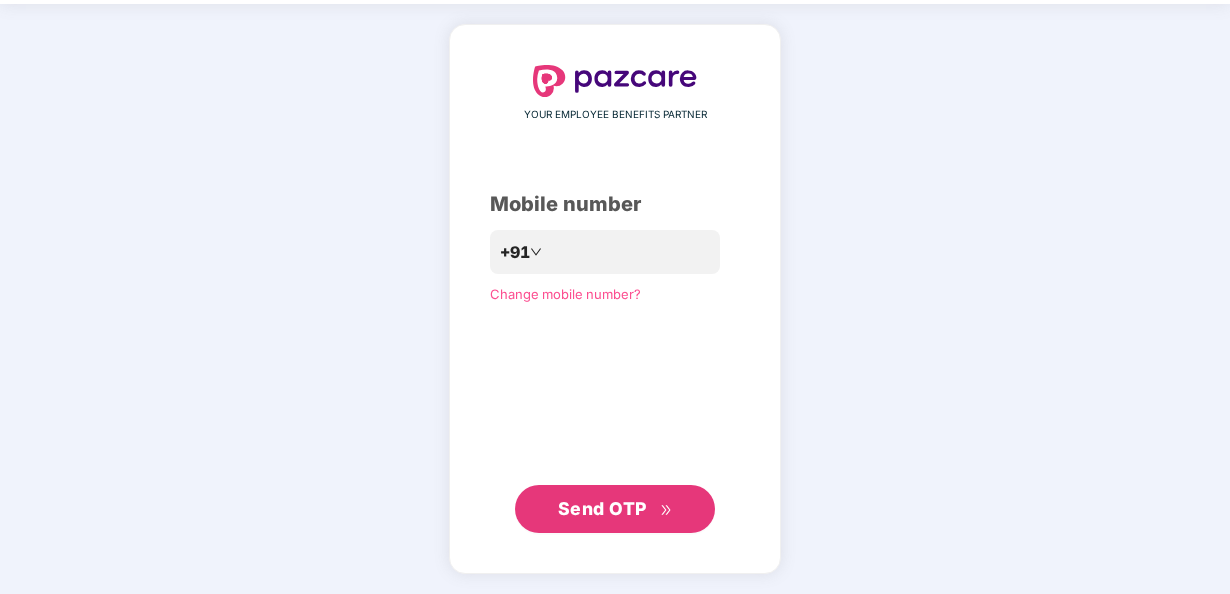 scroll, scrollTop: 66, scrollLeft: 0, axis: vertical 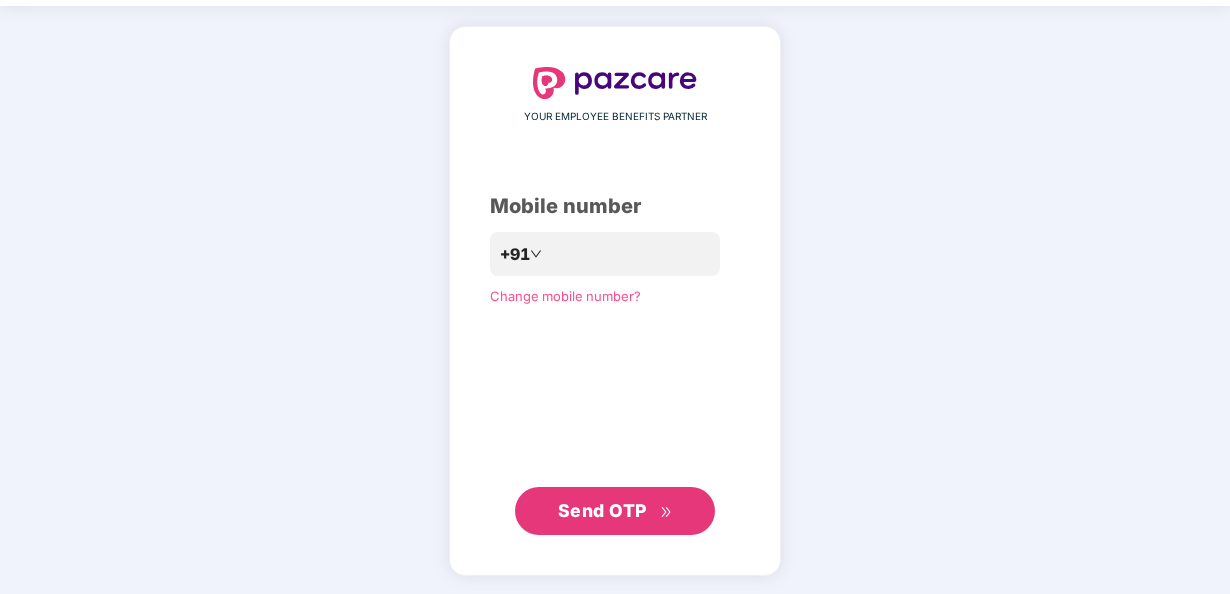 click on "Send OTP" at bounding box center [602, 510] 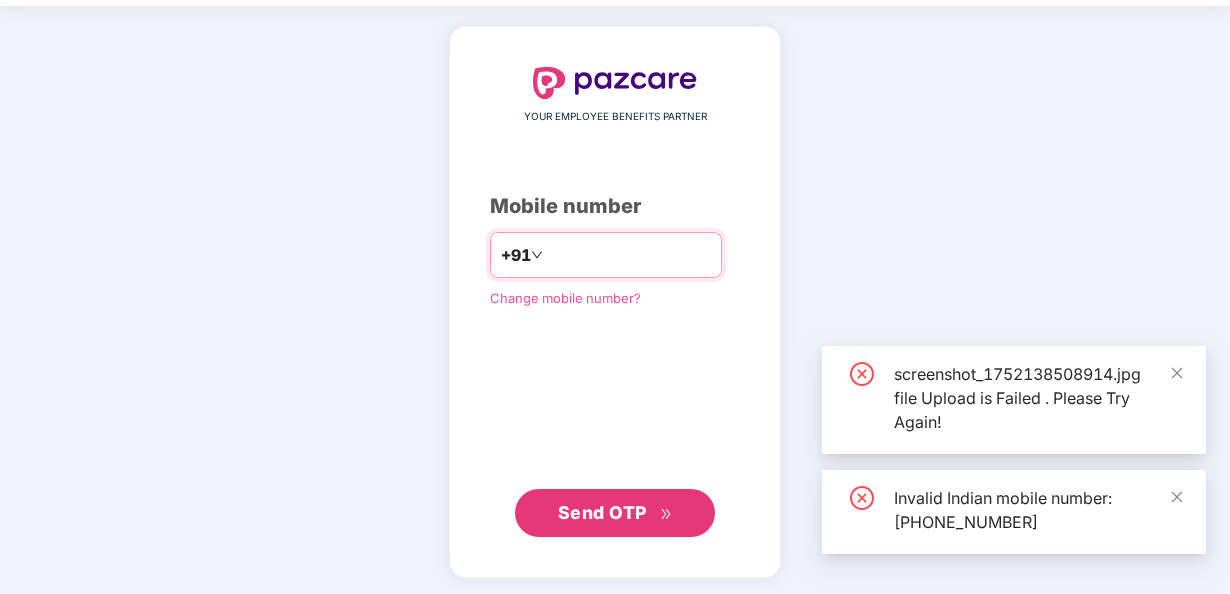 click on "**********" at bounding box center [629, 255] 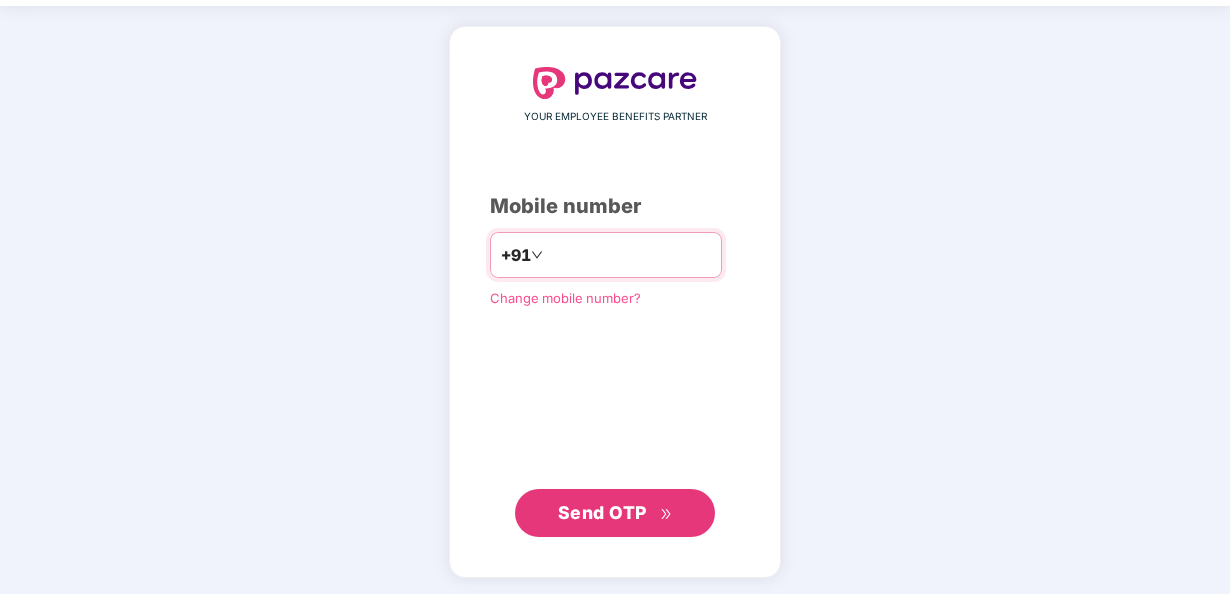 type on "**********" 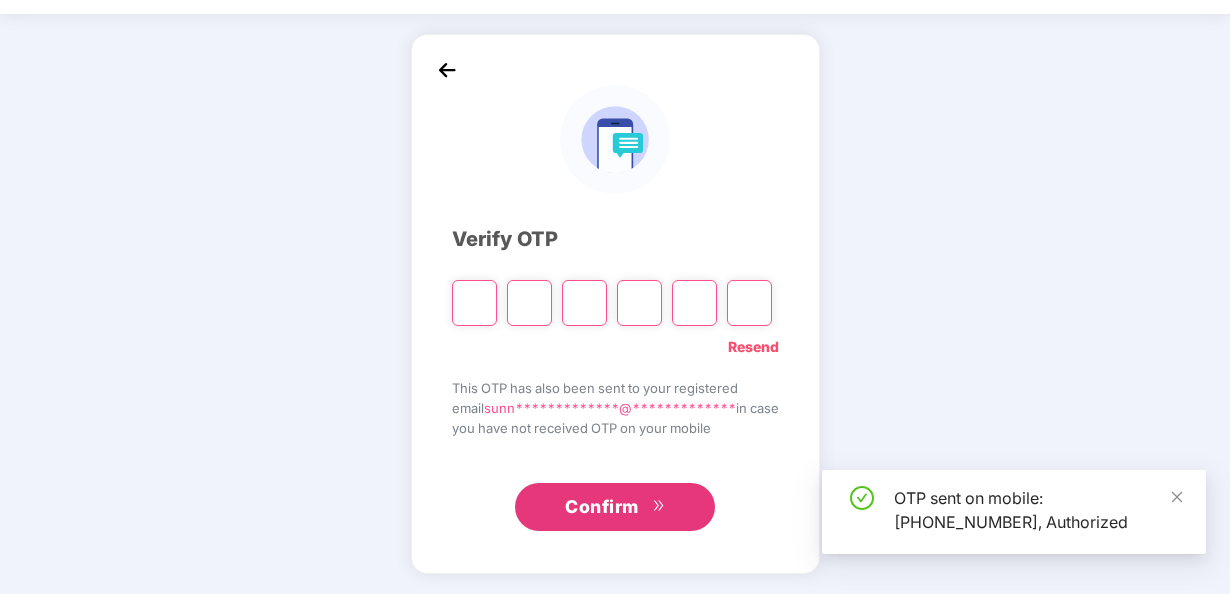 scroll, scrollTop: 58, scrollLeft: 0, axis: vertical 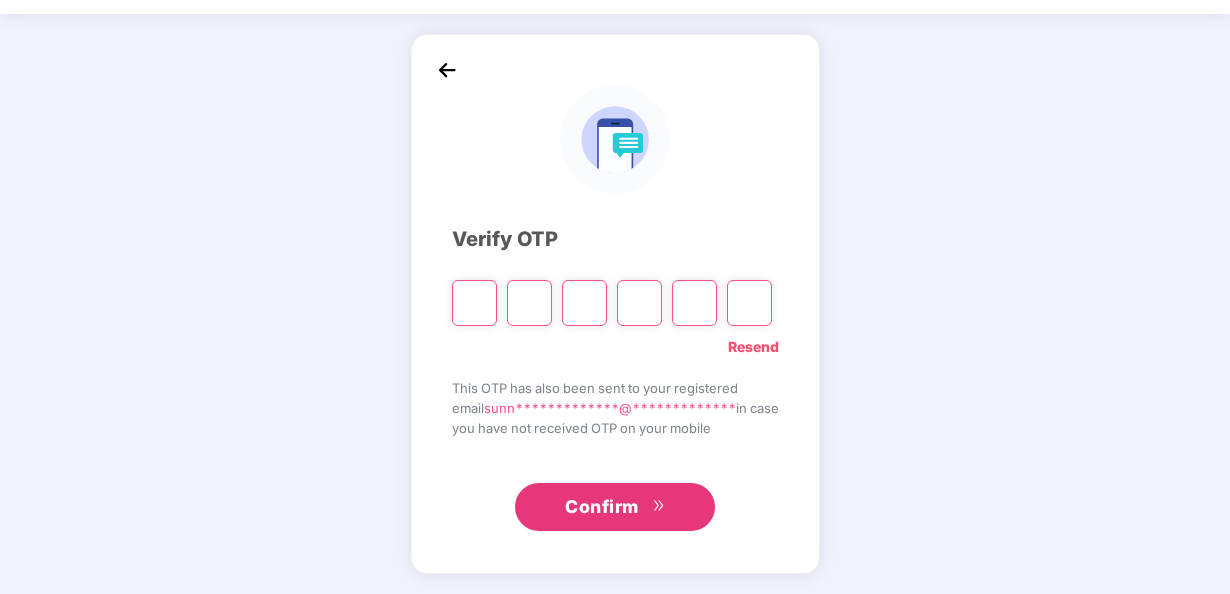 type on "*" 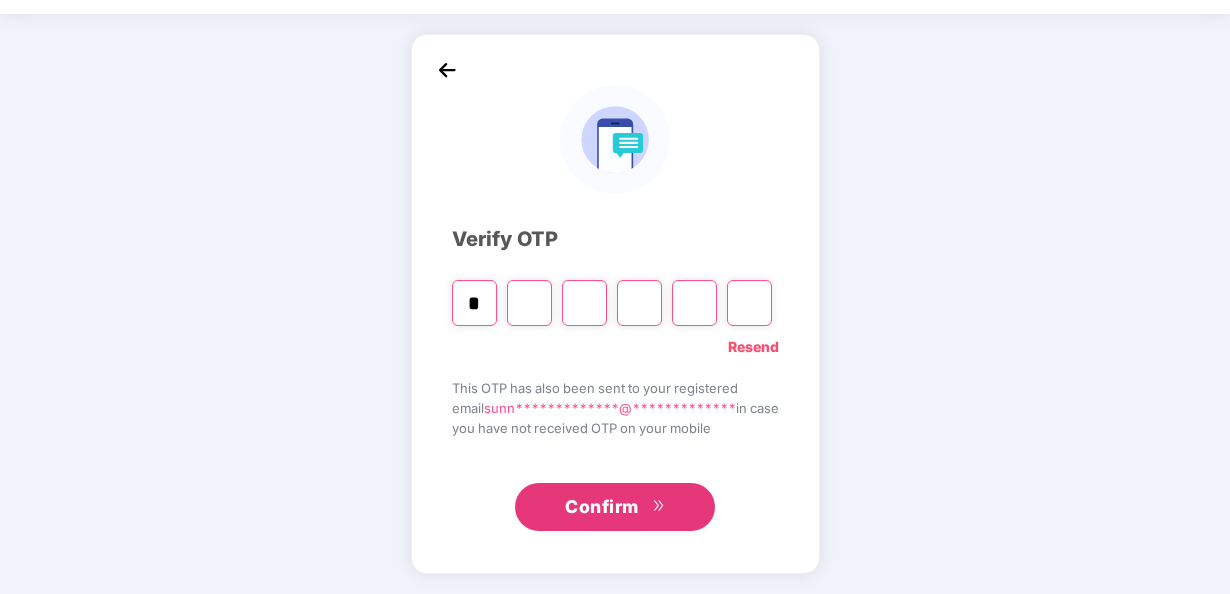 type on "*" 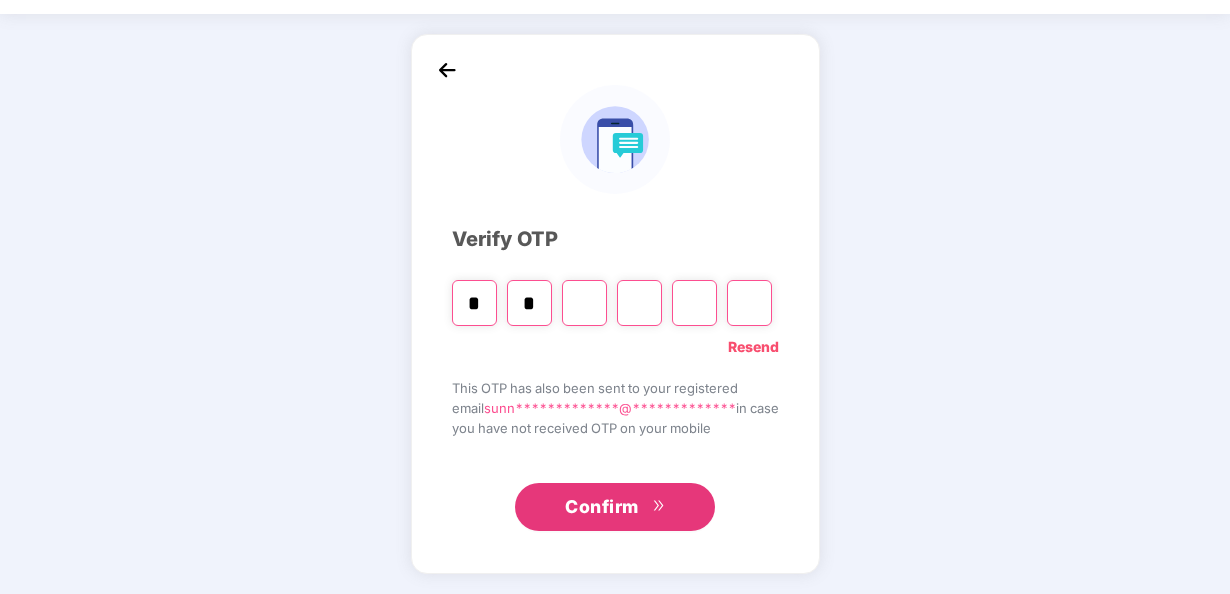 type on "*" 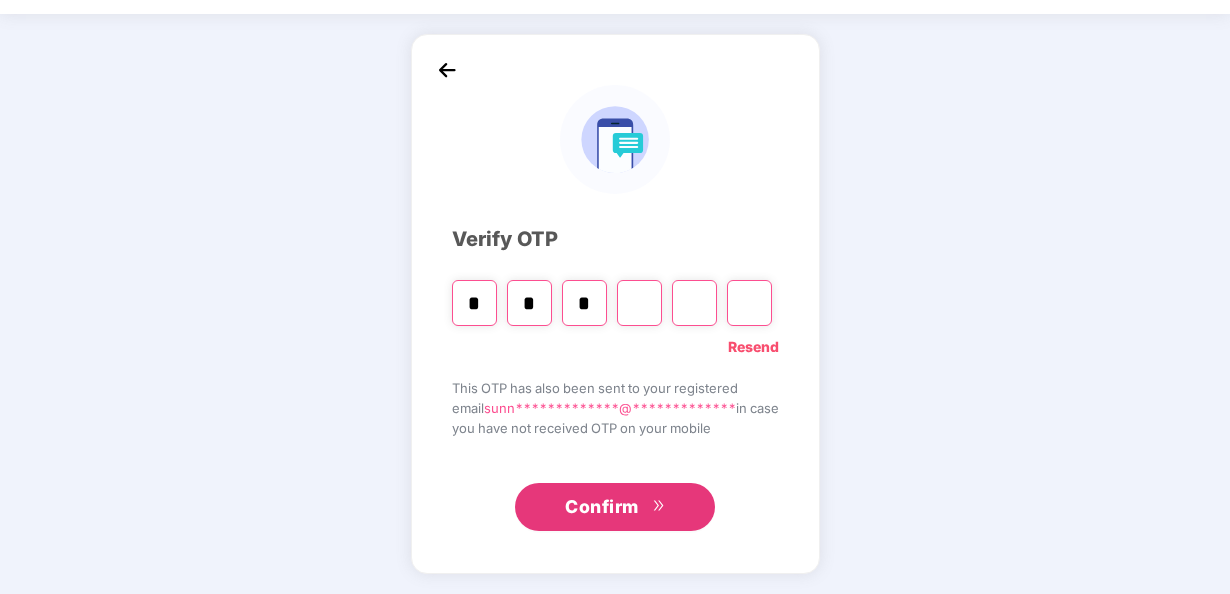 type on "*" 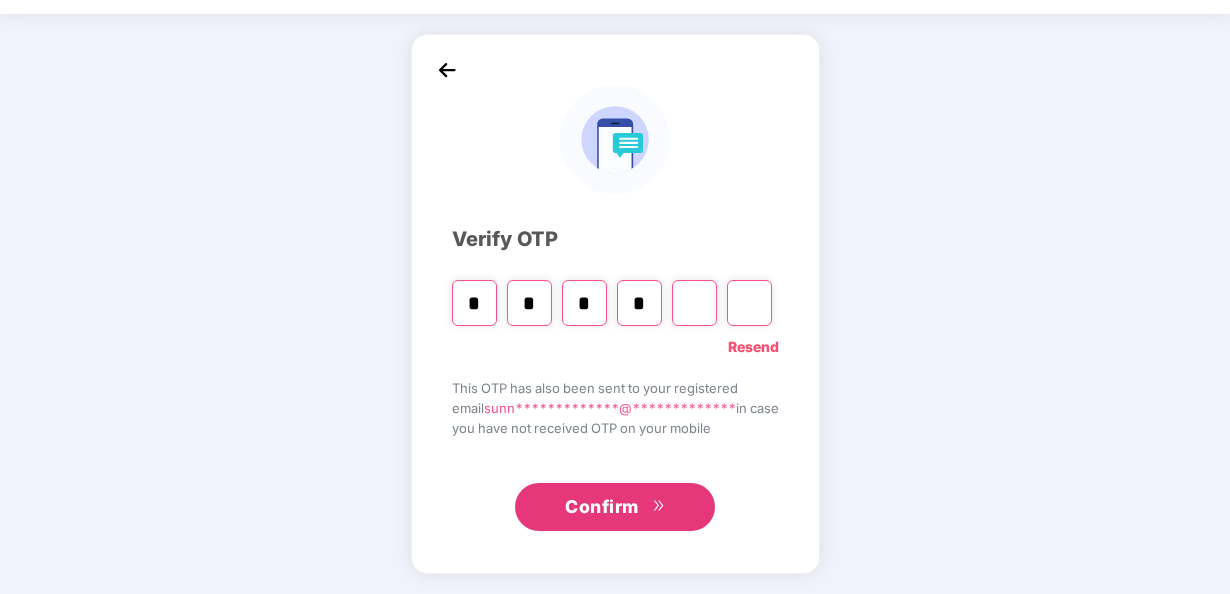 type on "*" 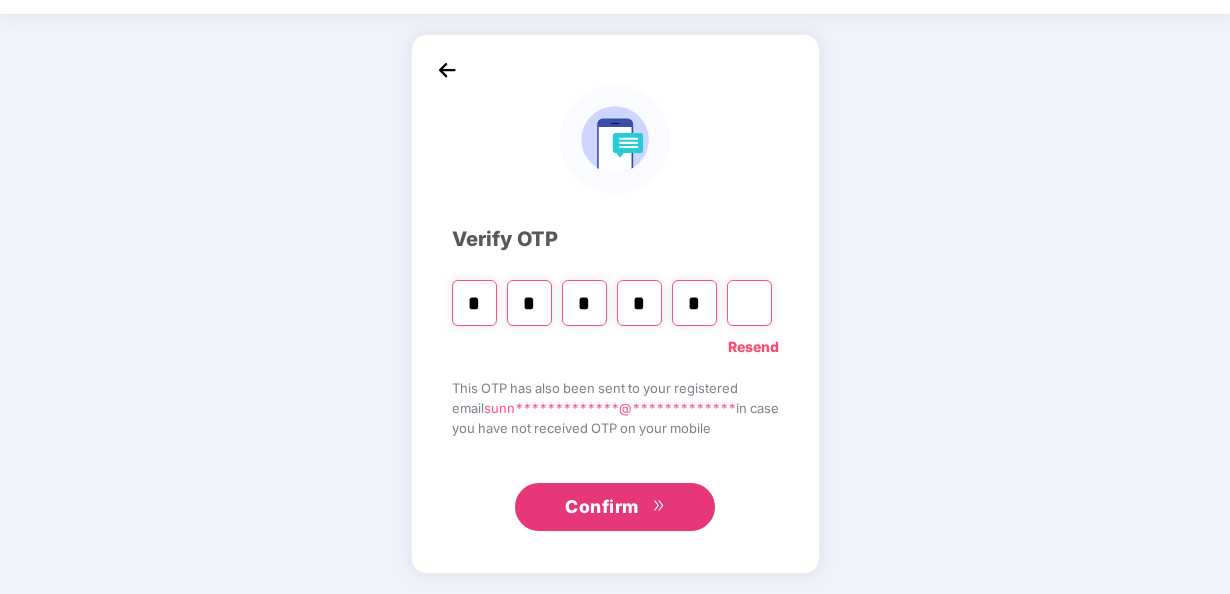 type on "*" 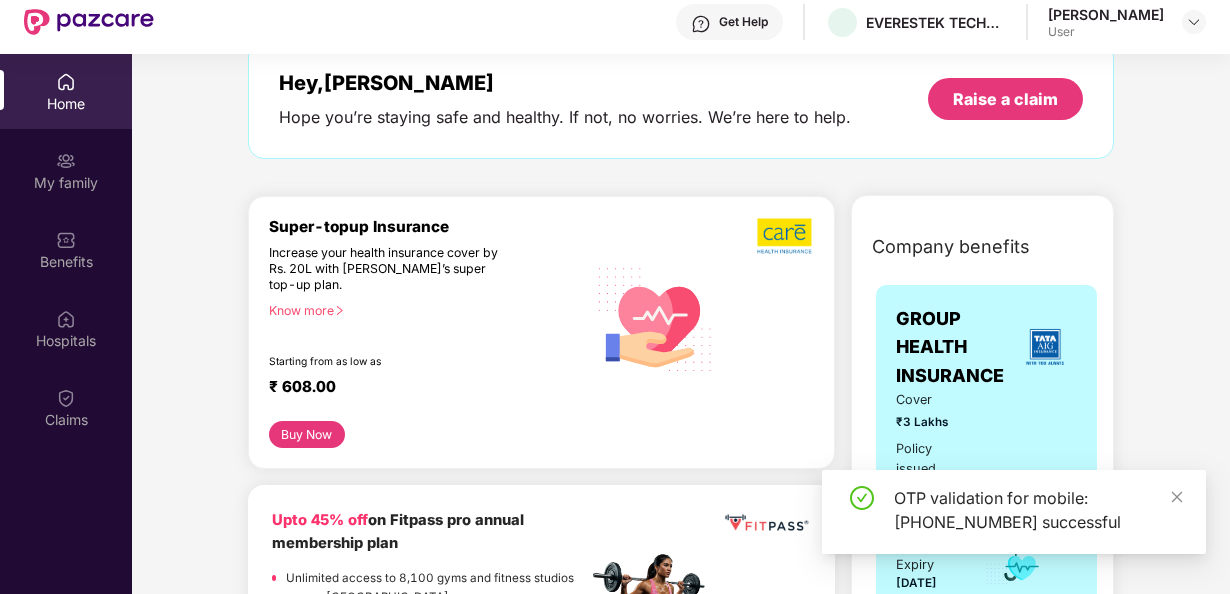 scroll, scrollTop: 110, scrollLeft: 0, axis: vertical 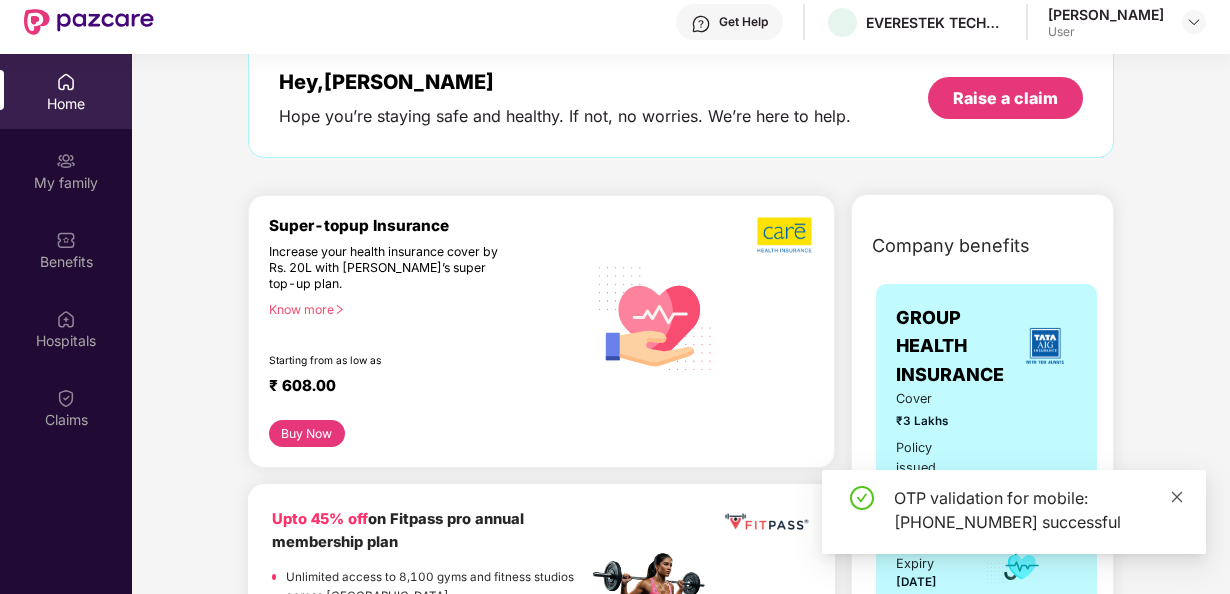 click 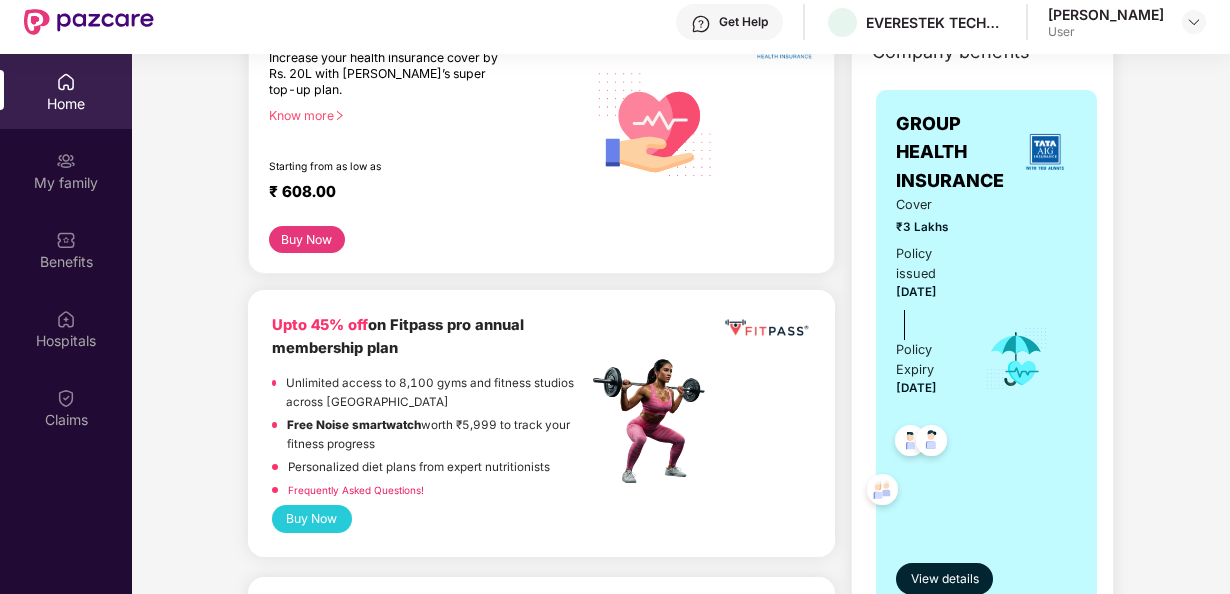 scroll, scrollTop: 450, scrollLeft: 0, axis: vertical 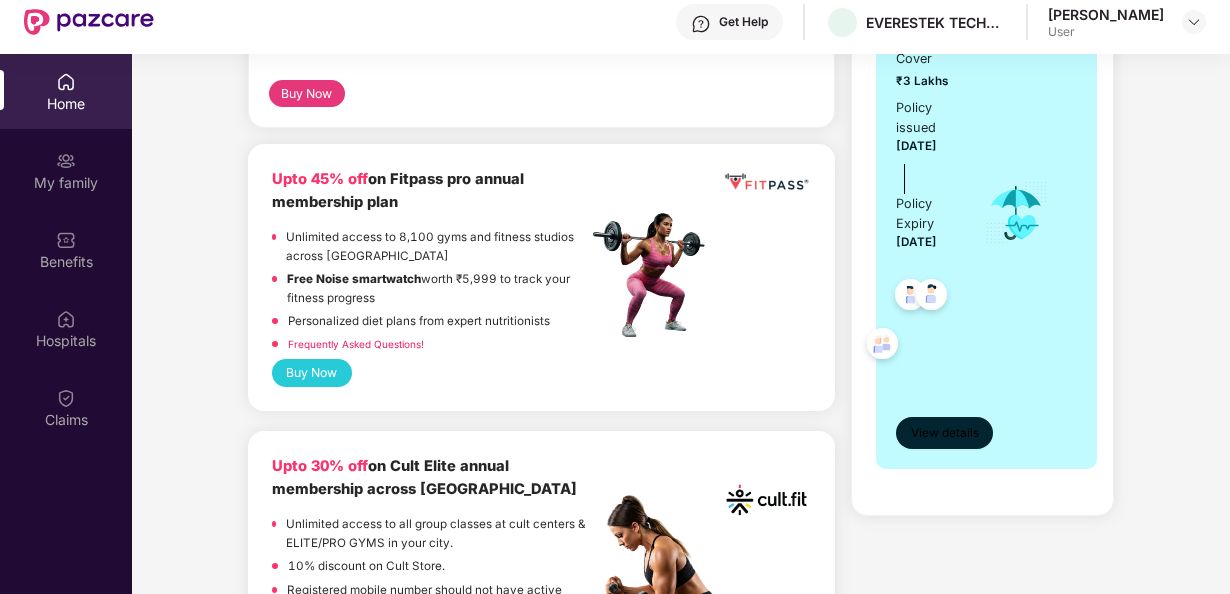 click on "View details" at bounding box center (945, 433) 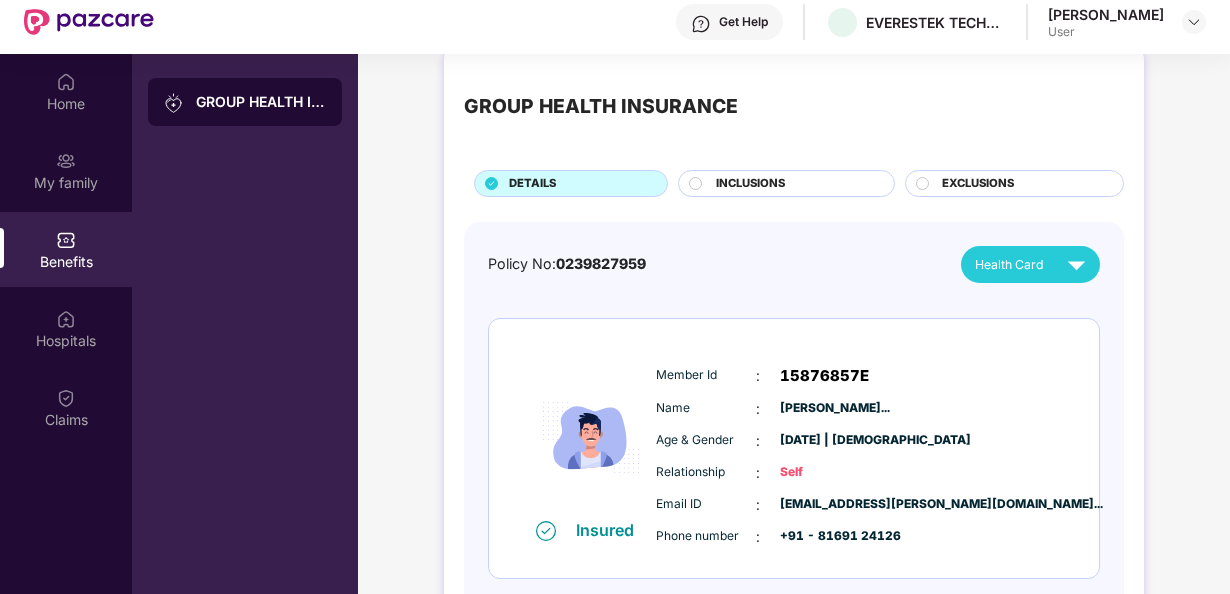 scroll, scrollTop: 0, scrollLeft: 0, axis: both 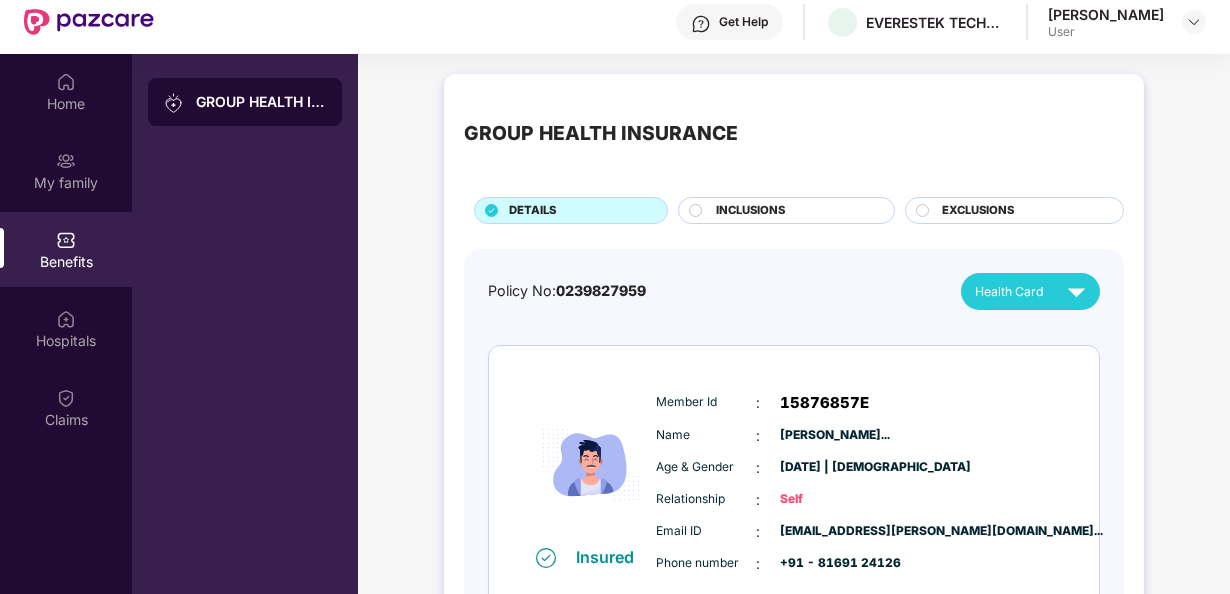 click on "INCLUSIONS" at bounding box center (750, 211) 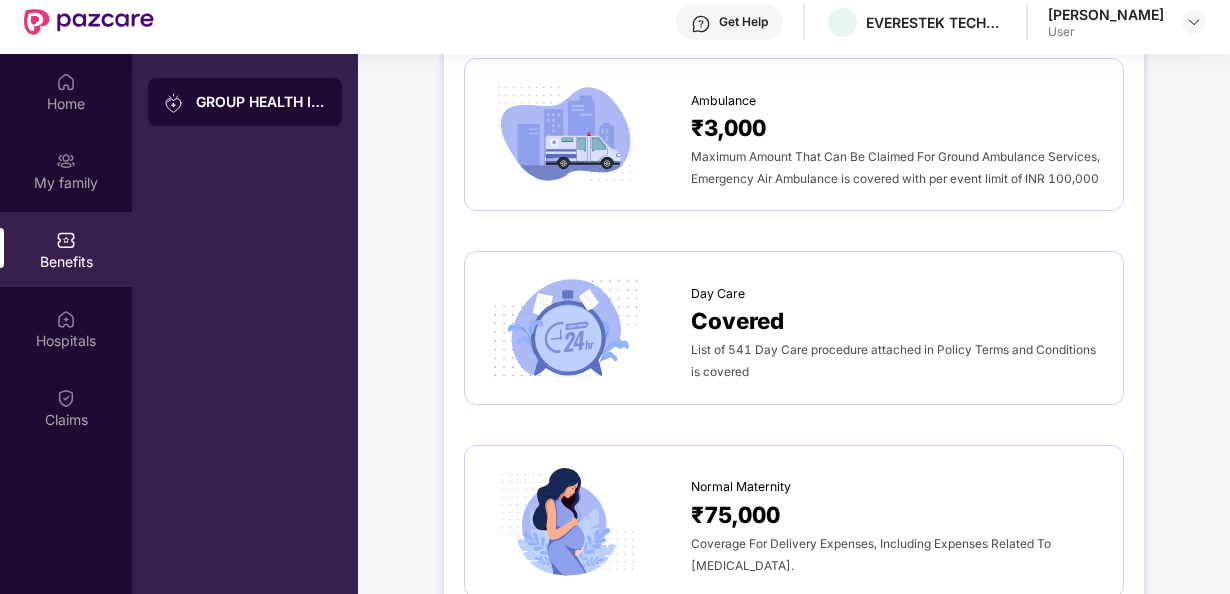 scroll, scrollTop: 1952, scrollLeft: 0, axis: vertical 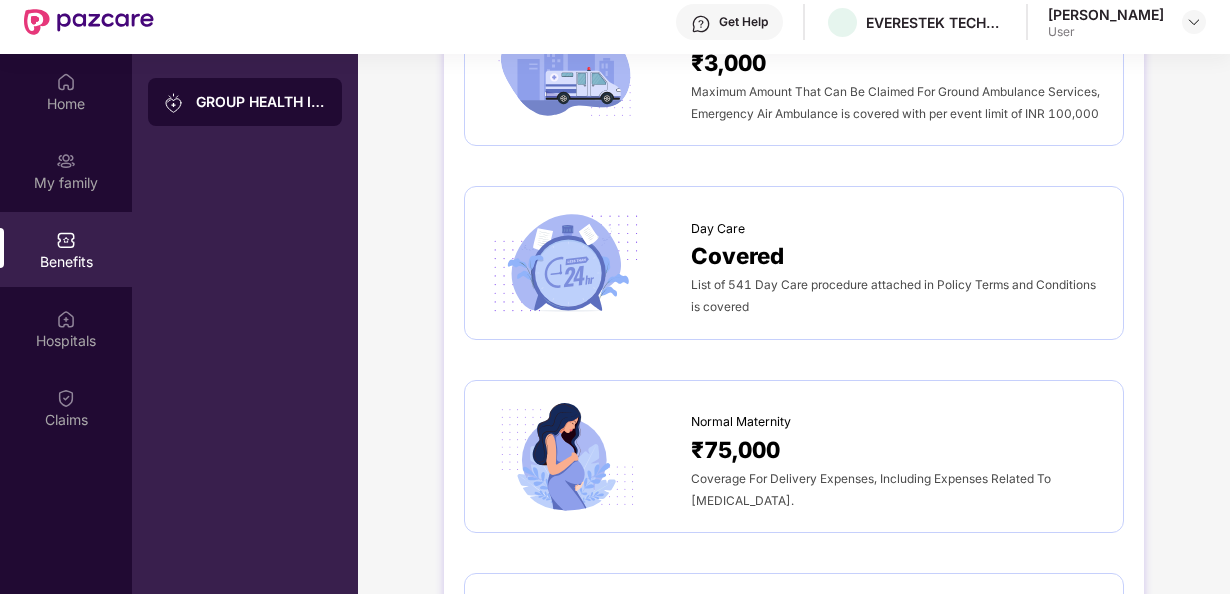 click on "Covered" at bounding box center [737, 255] 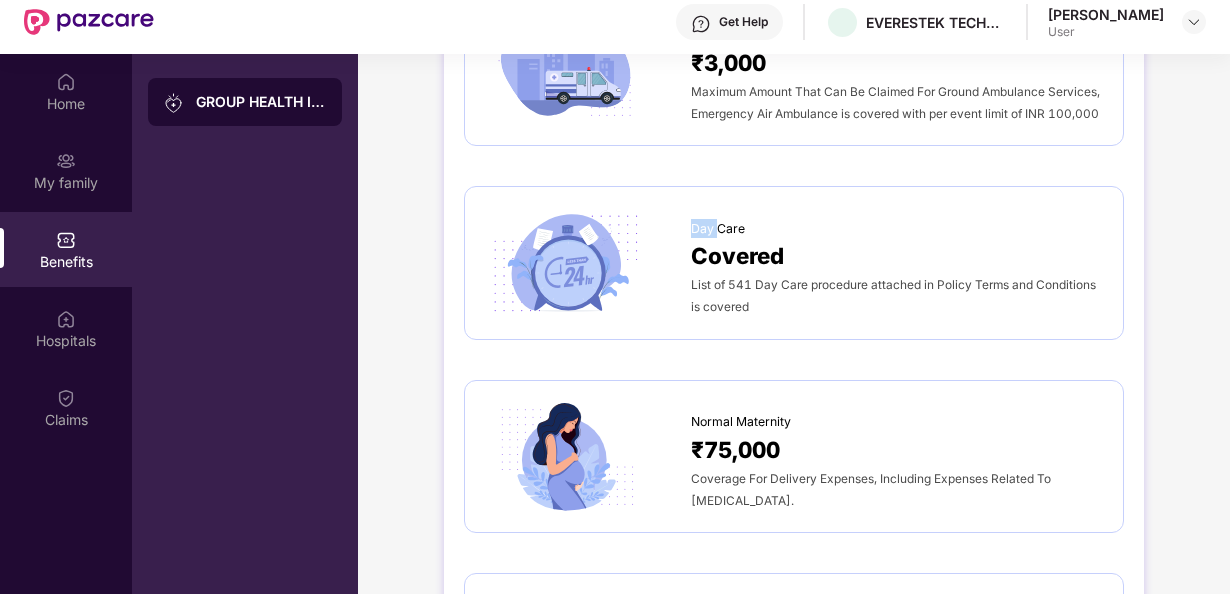 click on "Day Care" at bounding box center [718, 228] 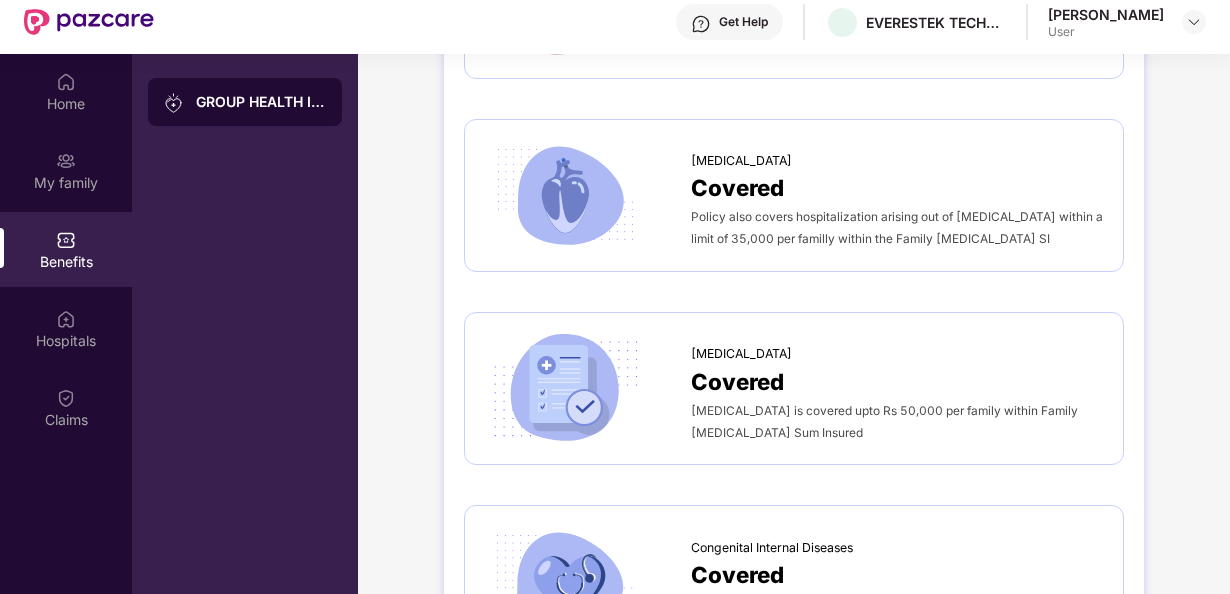 scroll, scrollTop: 4240, scrollLeft: 0, axis: vertical 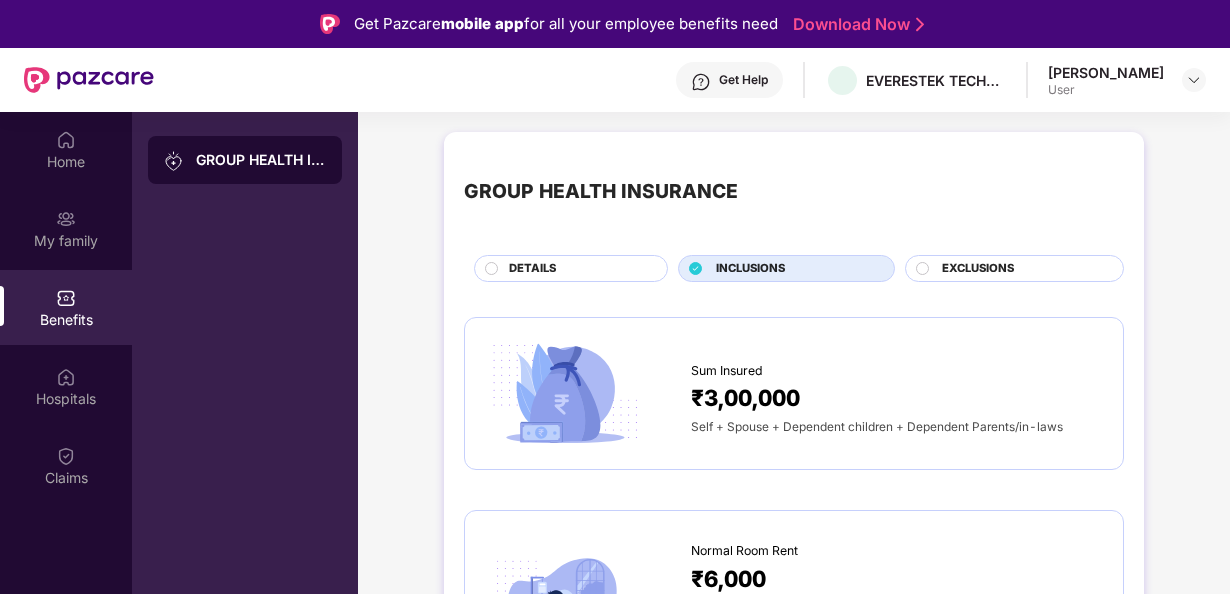 click on "[PERSON_NAME]" at bounding box center (1106, 72) 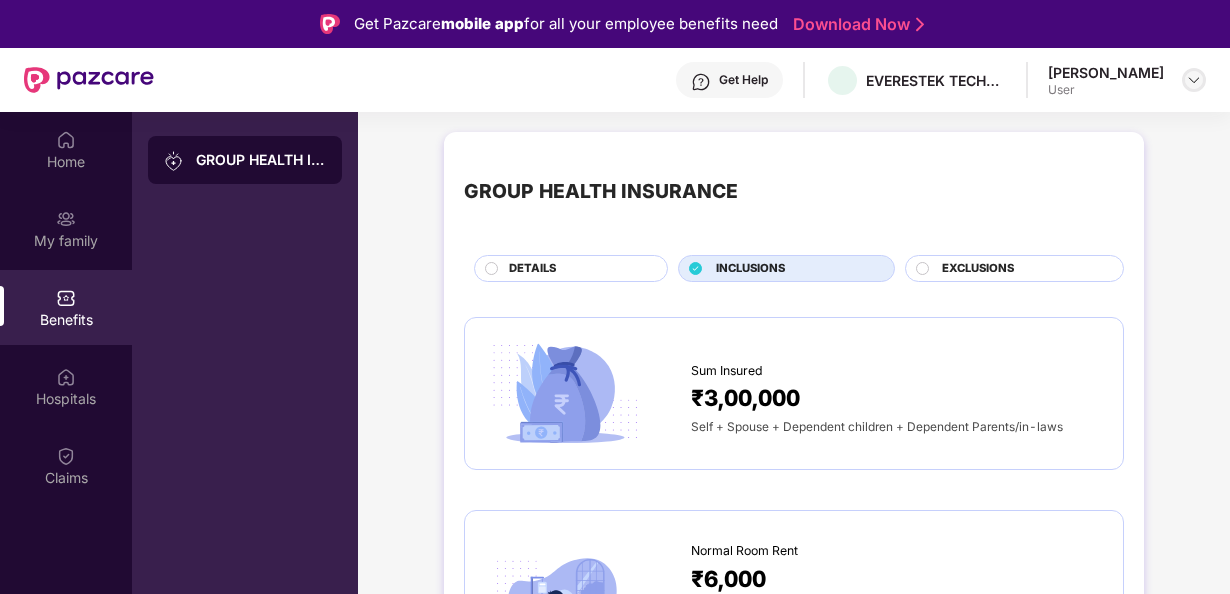 click at bounding box center (1194, 80) 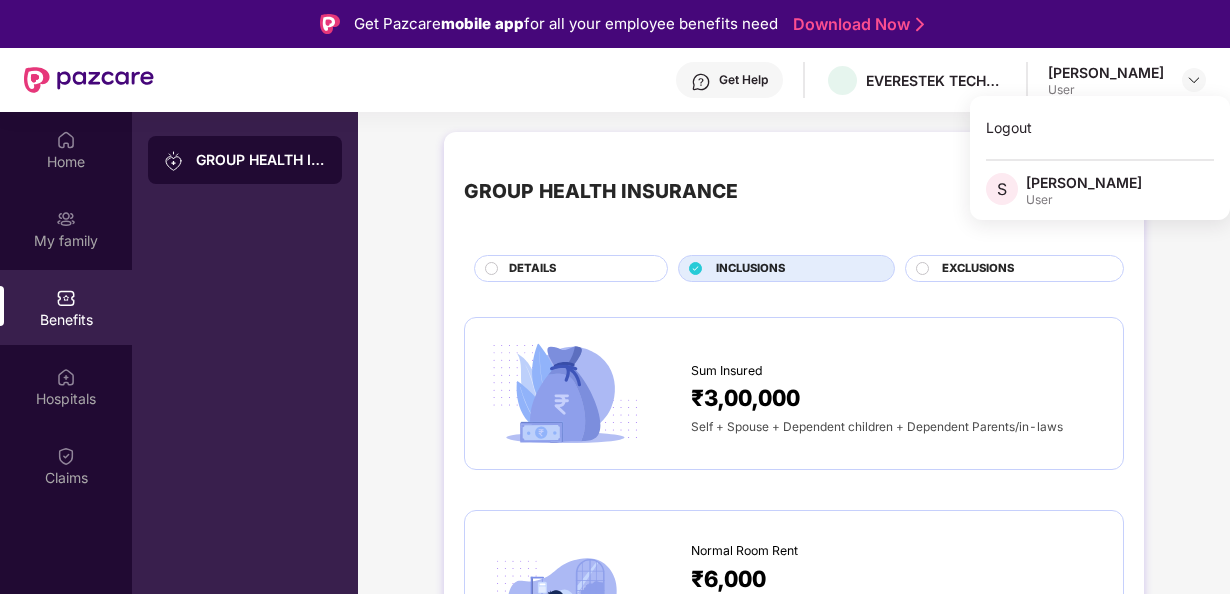 click on "GROUP HEALTH INSURANCE DETAILS INCLUSIONS EXCLUSIONS Sum Insured ₹3,00,000 Self + Spouse + Dependent children + Dependent Parents/in-laws Normal Room Rent ₹6,000 Maximum amount of per day room charges for room and nursing. Subject to proportionate deduction.They then deduct a proportional amount from all associated treatment costs, including surgery fees, tests, doctor consultation and visiting charges, ICU charges, etc ICU Room Rent ₹12,000 Maximum amount of per day room charges for ICU room and nursing. Subject to proportionate deduction.They then deduct a proportional amount from all associated treatment costs, including surgery fees, tests, doctor consultation and visiting charges, ICU charges, etc Disease wise capping No Limits No Disease Wise Capping. Payment Of Cover Will Be Proportionate To Cover On Room Rent & Upto Sum Insured. Please Refer Policy Terms And Condition For CompleteDetails. Pre Hospitalization 30 days Post Hospitalization 60 days Copayment Covered Deductible As per policy terms" at bounding box center [794, 2522] 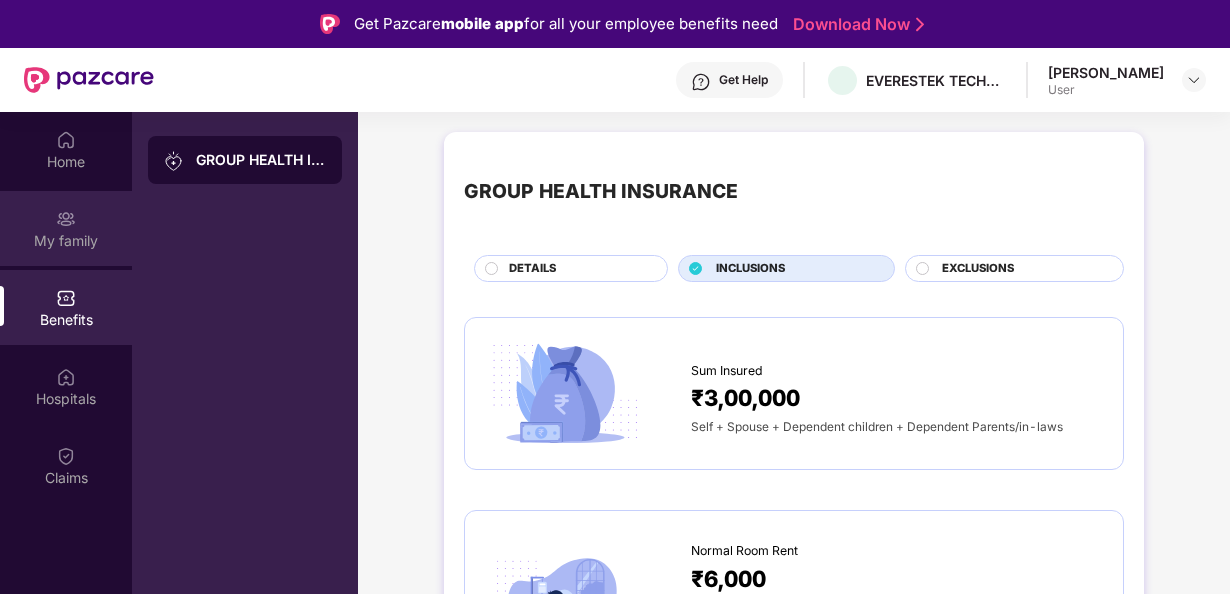 click at bounding box center [66, 219] 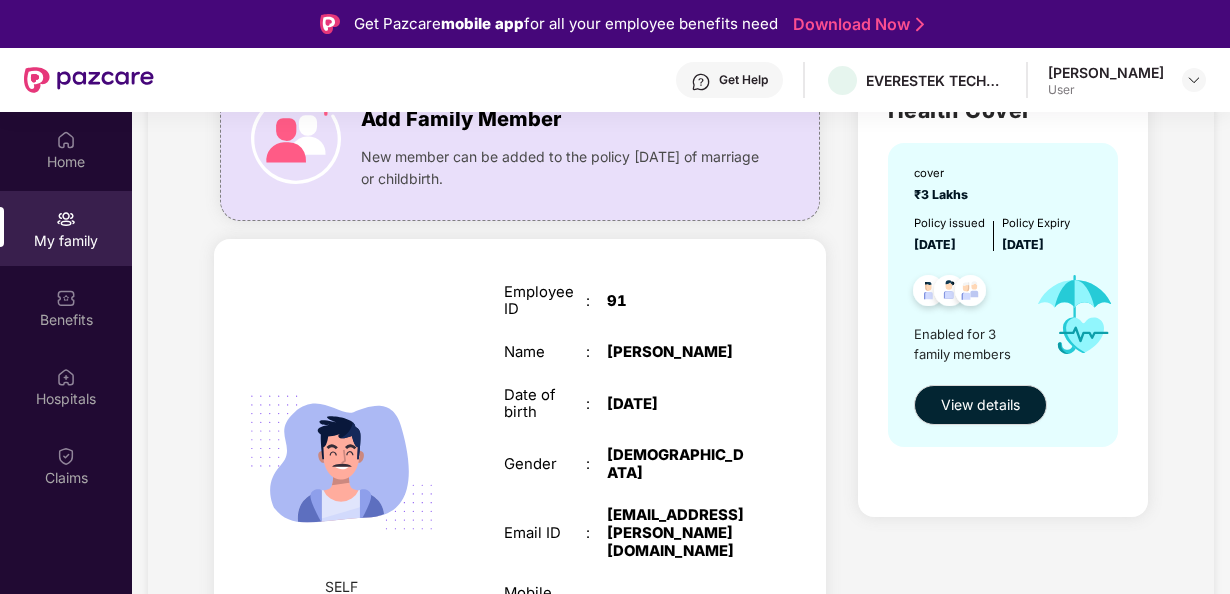 scroll, scrollTop: 188, scrollLeft: 0, axis: vertical 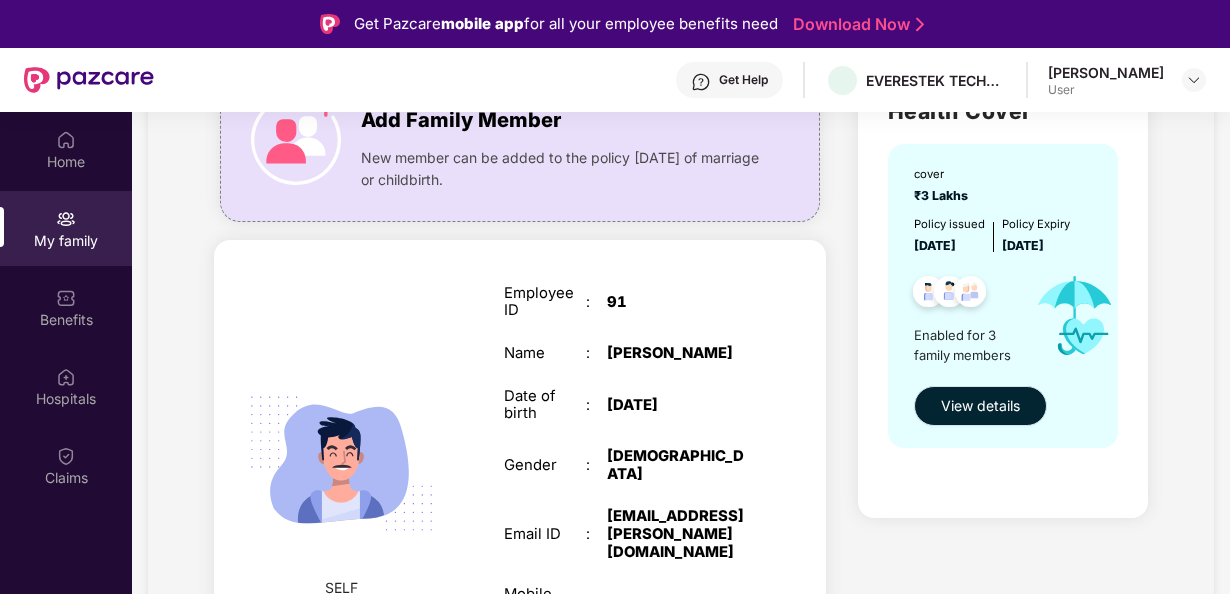 click on "View details" at bounding box center (980, 406) 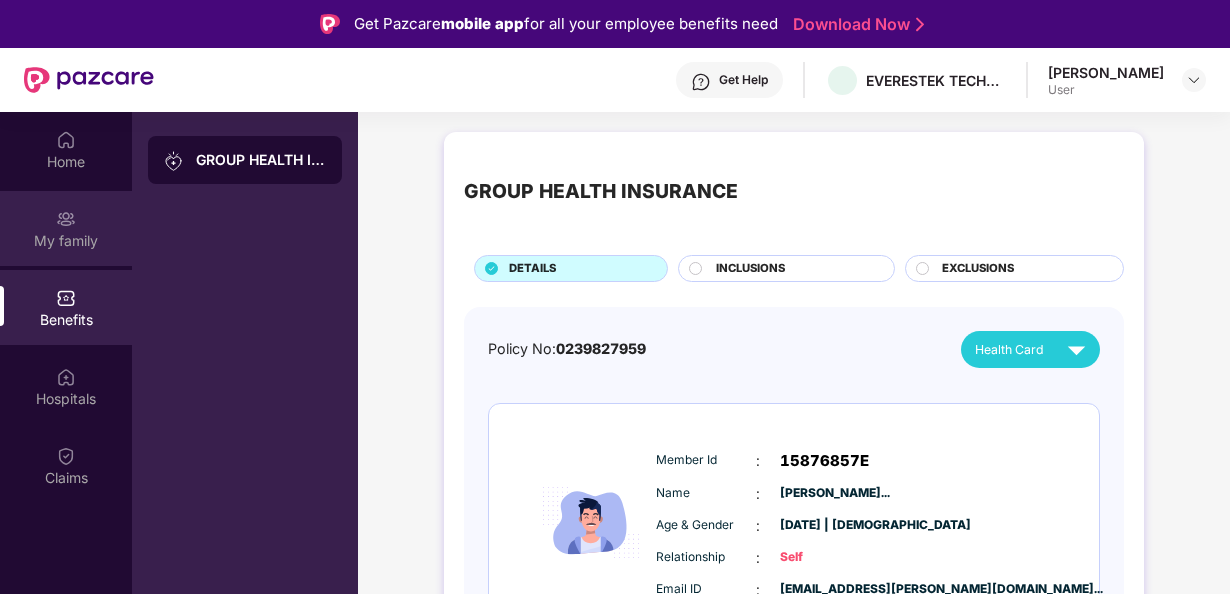 click on "My family" at bounding box center [66, 228] 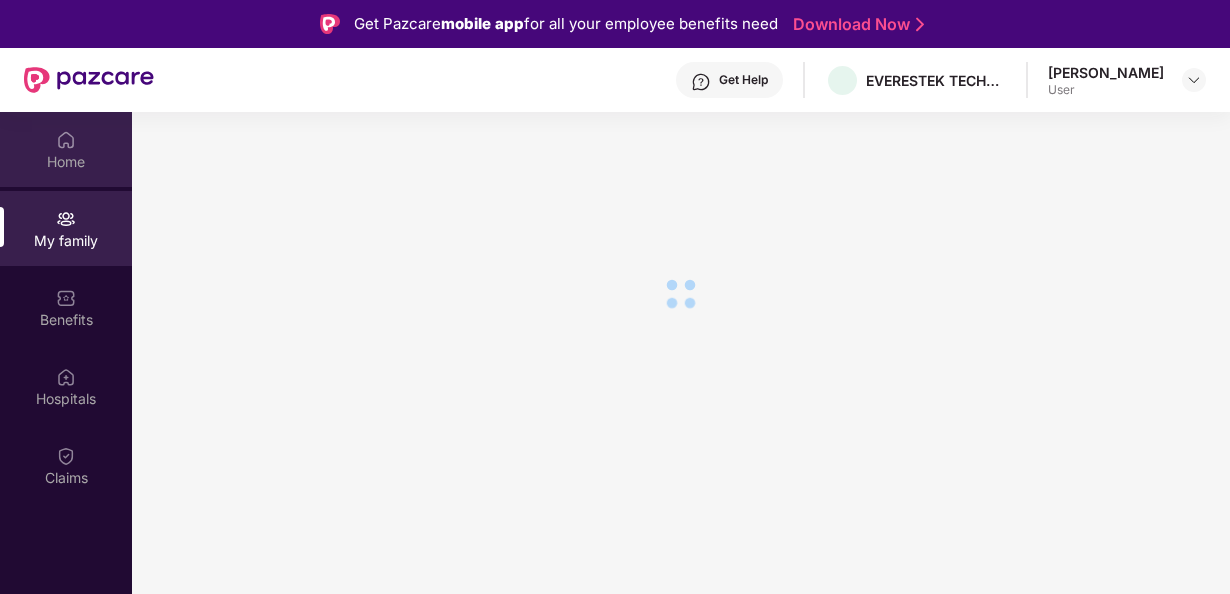 click on "Home" at bounding box center (66, 162) 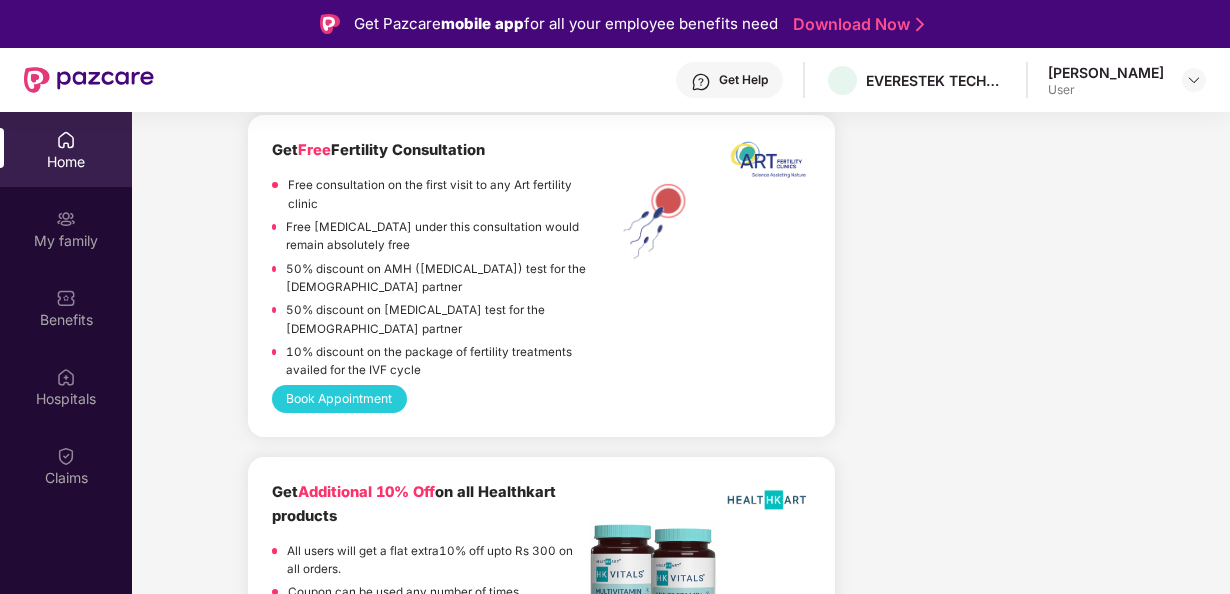 scroll, scrollTop: 2391, scrollLeft: 0, axis: vertical 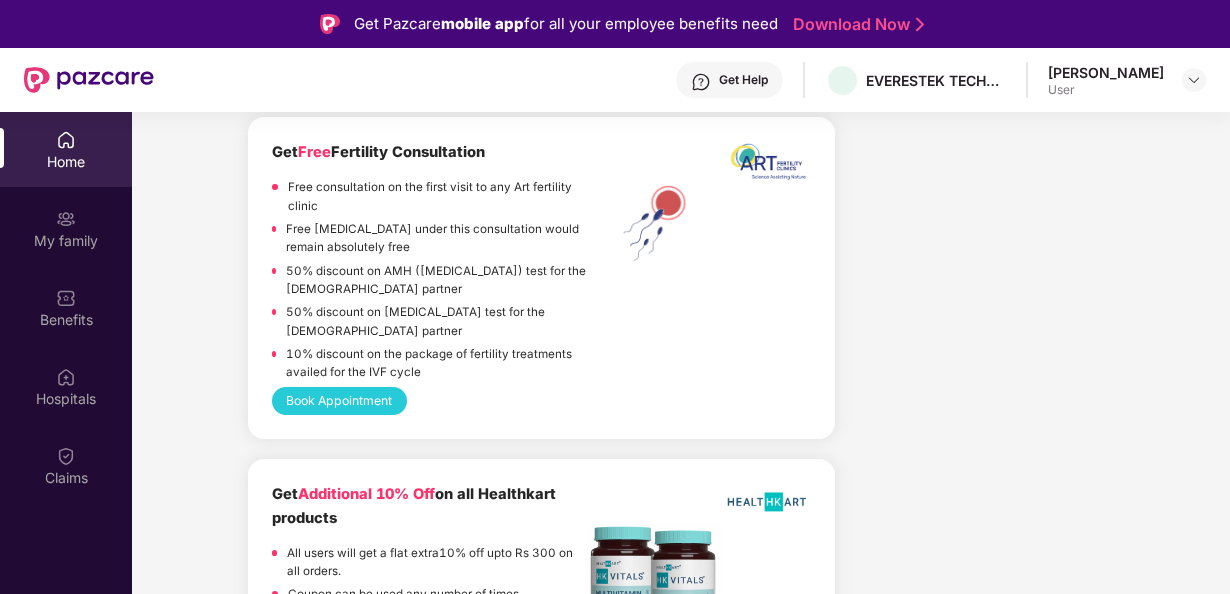 click on "Book Appointment" at bounding box center (339, 401) 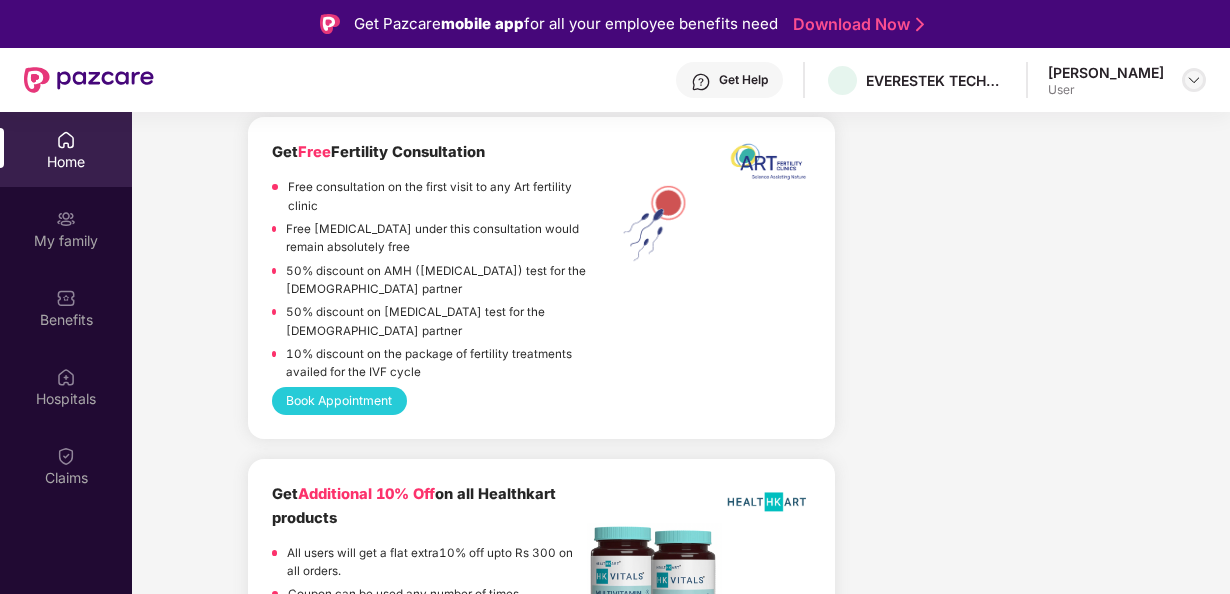 click at bounding box center (1194, 80) 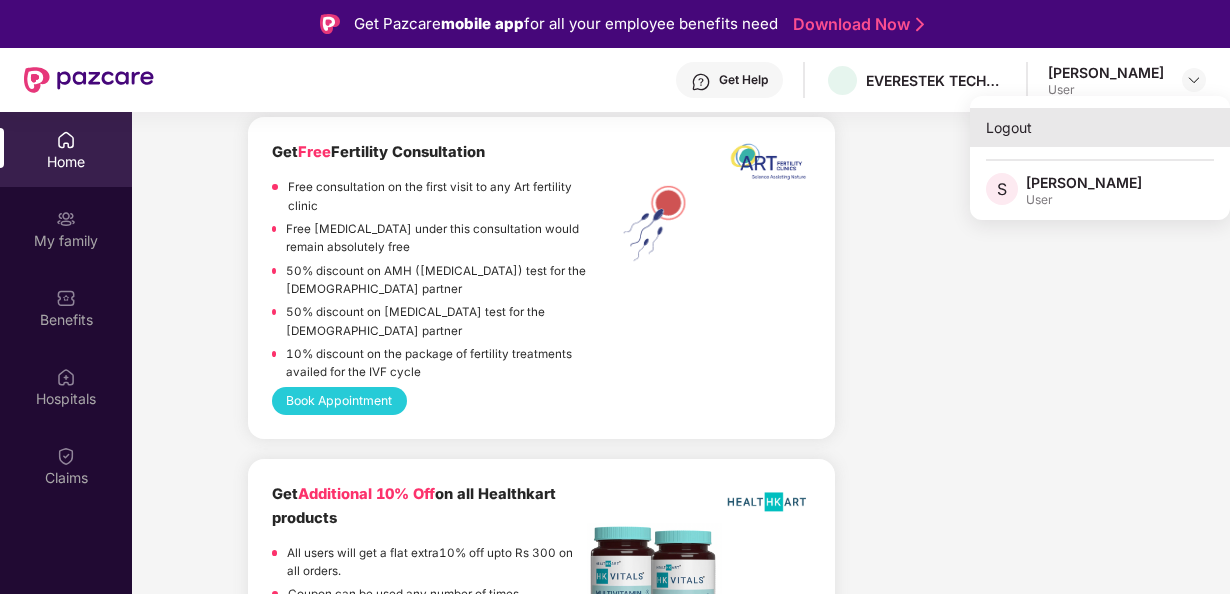 click on "Logout" at bounding box center (1100, 127) 